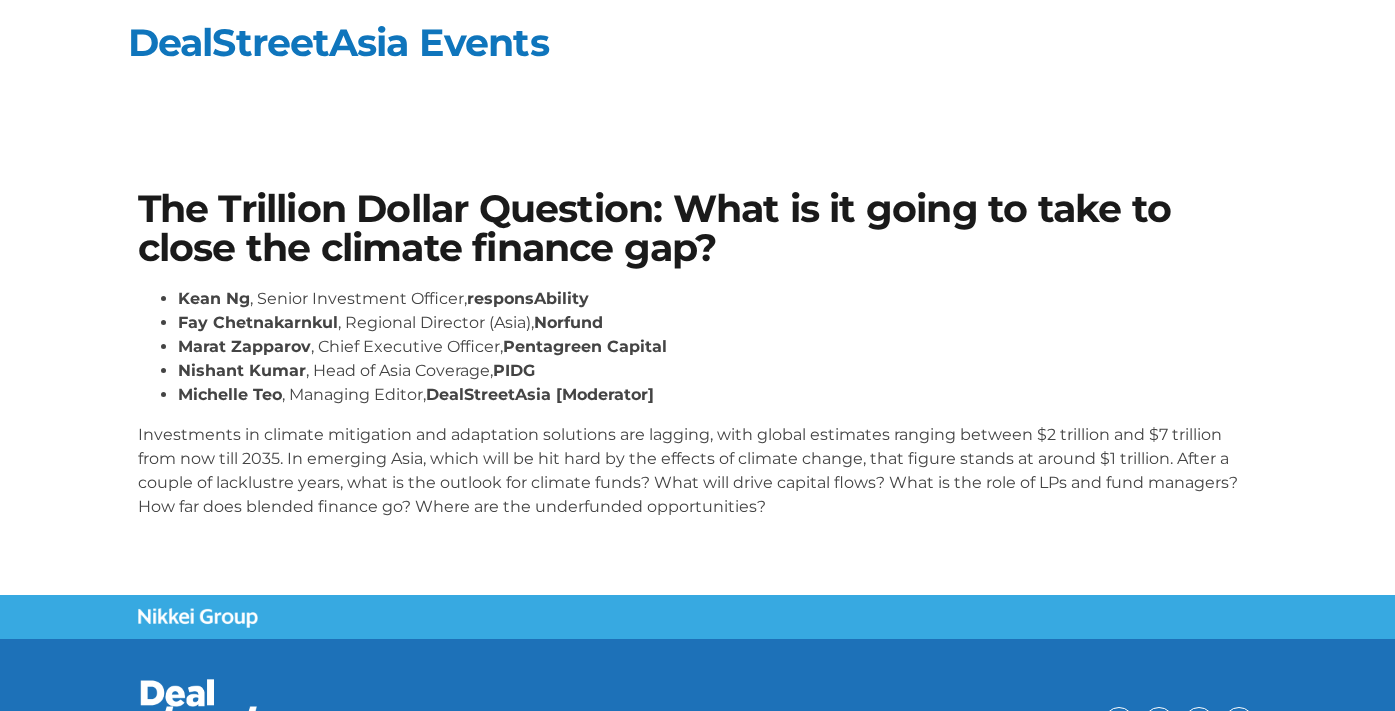 scroll, scrollTop: -1, scrollLeft: 0, axis: vertical 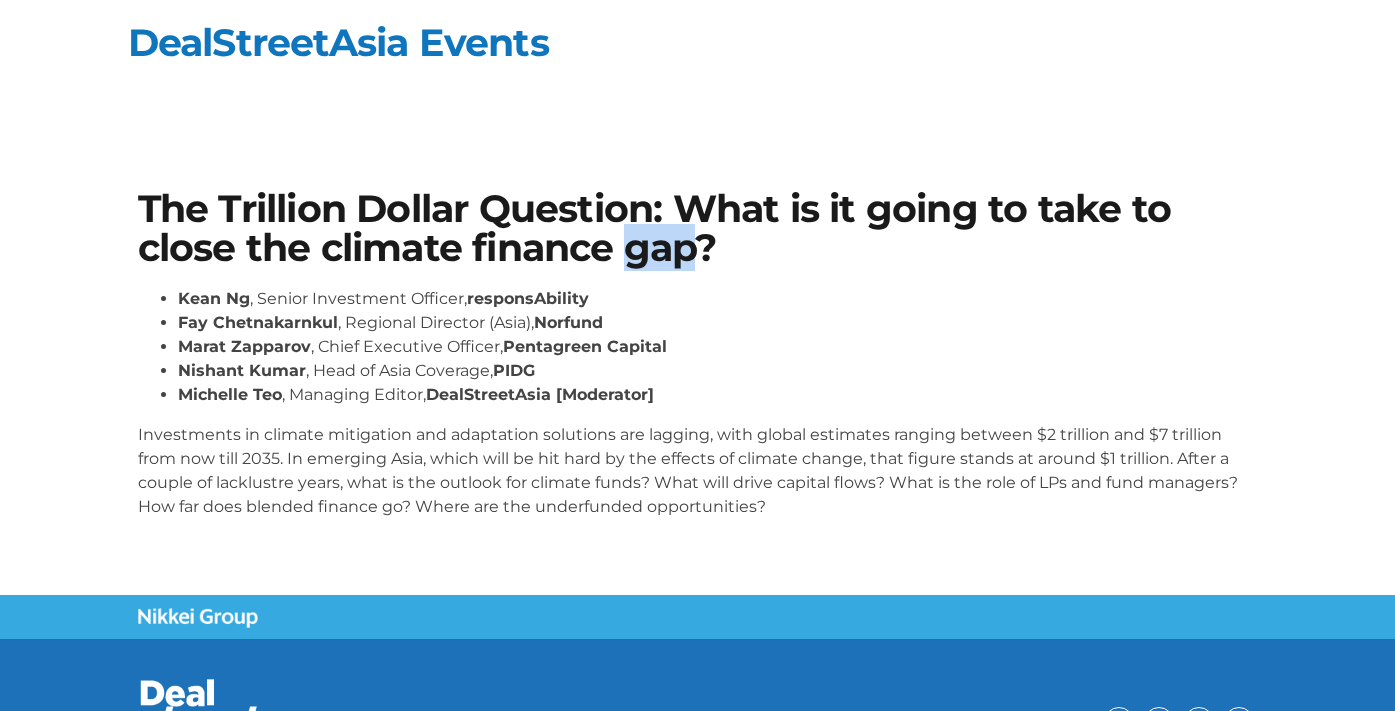 click on "The Trillion Dollar Question: What is it going to take to close the climate finance gap?" at bounding box center [698, 228] 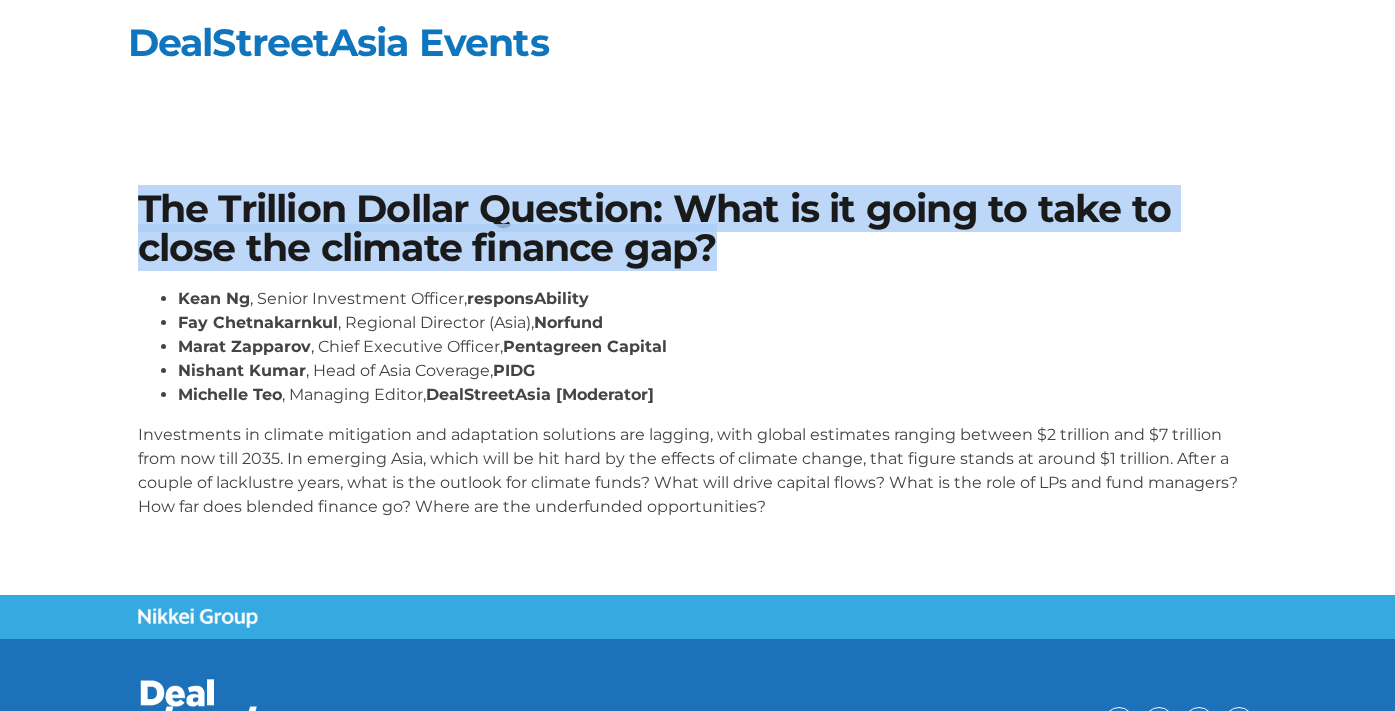 click on "The Trillion Dollar Question: What is it going to take to close the climate finance gap?" at bounding box center (698, 228) 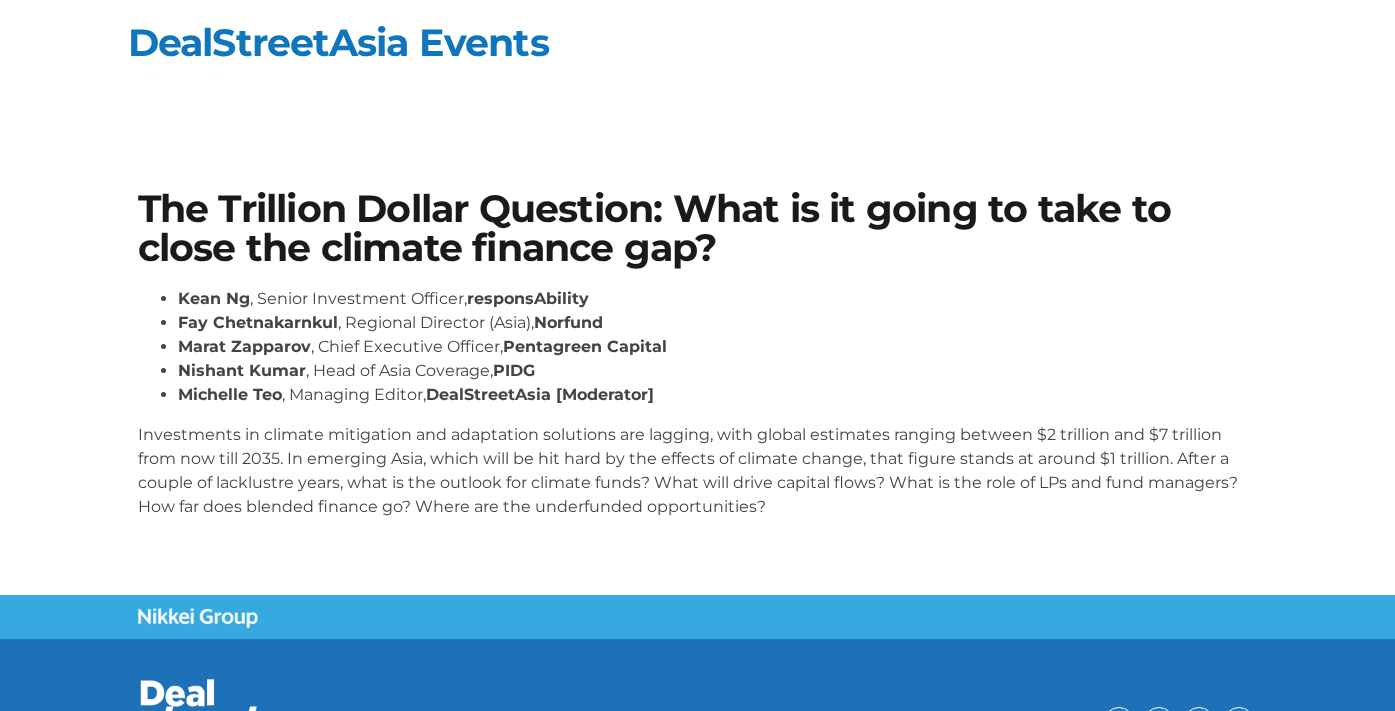 click on "Investments in climate mitigation and adaptation solutions are lagging, with global estimates ranging between $2 trillion and $7 trillion from now till 2035. In emerging Asia, which will be hit hard by the effects of climate change, that figure stands at around $1 trillion. After a couple of lacklustre years, what is the outlook for climate funds? What will drive capital flows? What is the role of LPs and fund managers? How far does blended finance go? Where are the underfunded opportunities?" at bounding box center [698, 471] 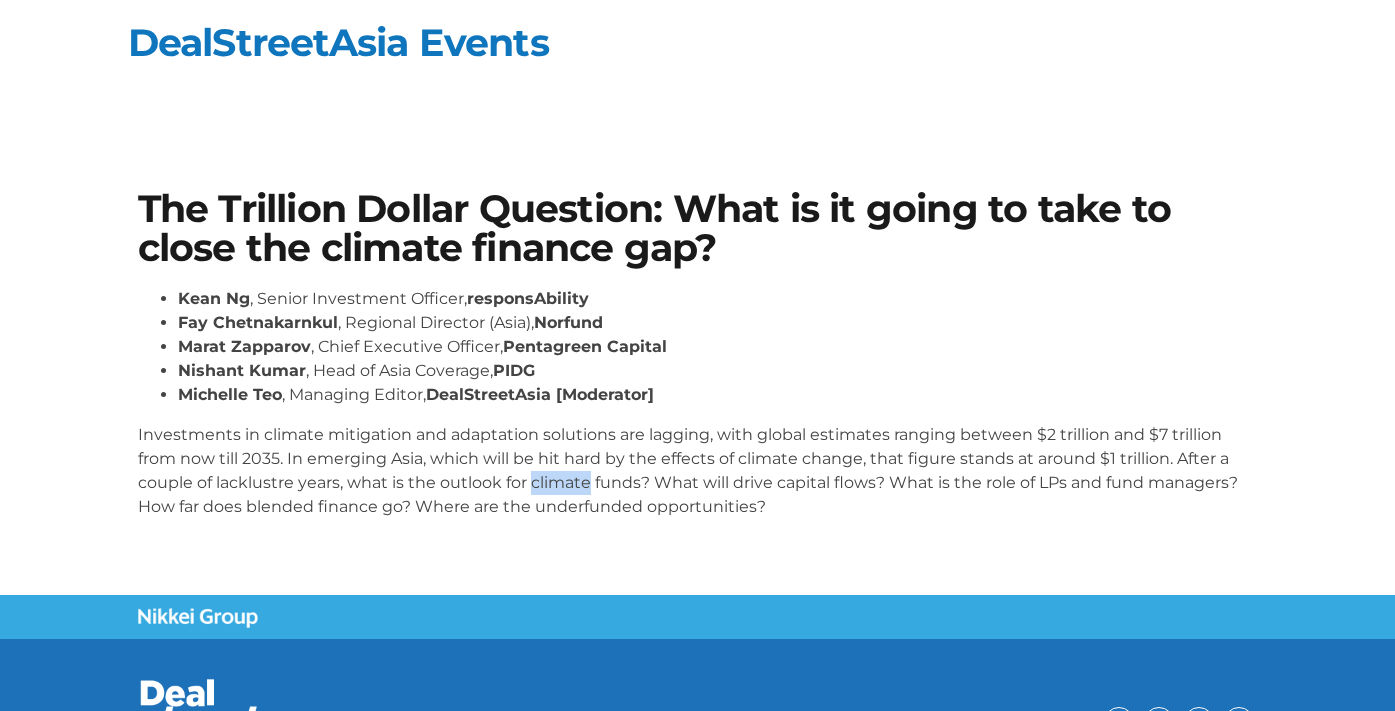 click on "Investments in climate mitigation and adaptation solutions are lagging, with global estimates ranging between $2 trillion and $7 trillion from now till 2035. In emerging Asia, which will be hit hard by the effects of climate change, that figure stands at around $1 trillion. After a couple of lacklustre years, what is the outlook for climate funds? What will drive capital flows? What is the role of LPs and fund managers? How far does blended finance go? Where are the underfunded opportunities?" at bounding box center [698, 471] 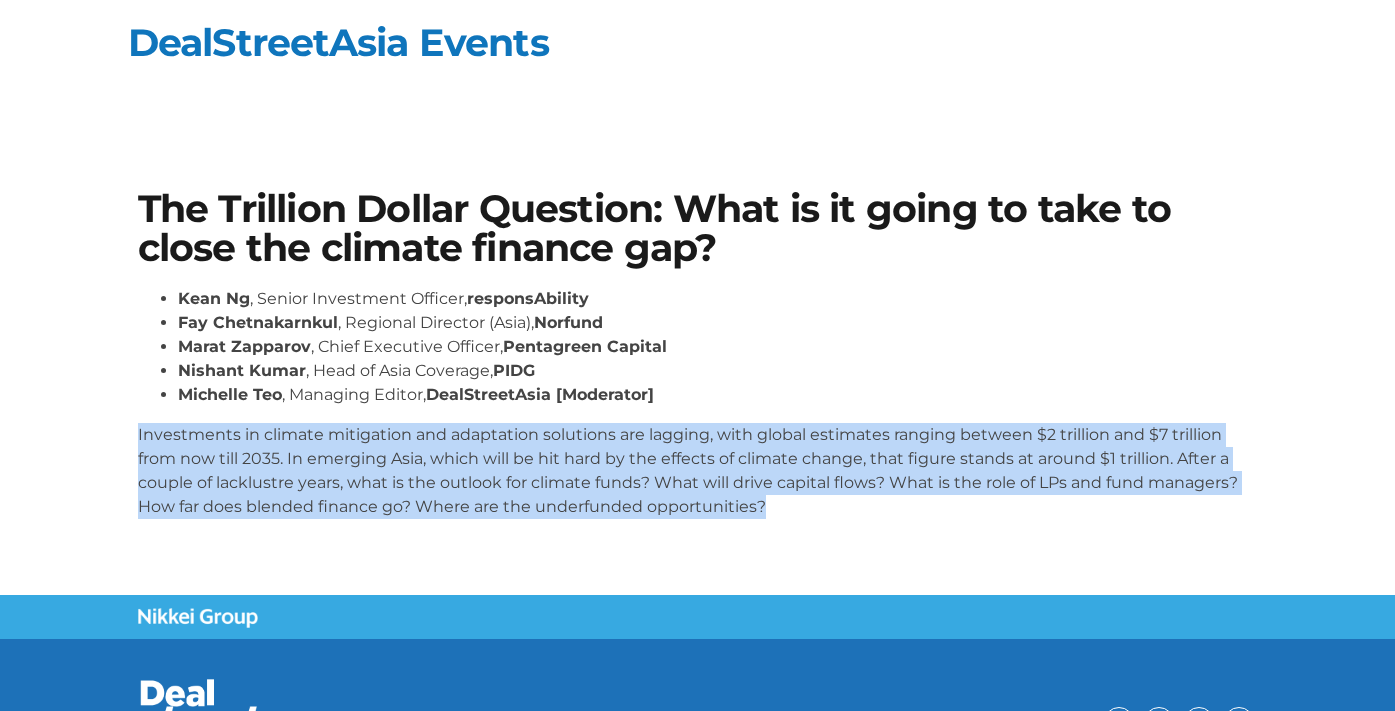 click on "Investments in climate mitigation and adaptation solutions are lagging, with global estimates ranging between $2 trillion and $7 trillion from now till 2035. In emerging Asia, which will be hit hard by the effects of climate change, that figure stands at around $1 trillion. After a couple of lacklustre years, what is the outlook for climate funds? What will drive capital flows? What is the role of LPs and fund managers? How far does blended finance go? Where are the underfunded opportunities?" at bounding box center (698, 471) 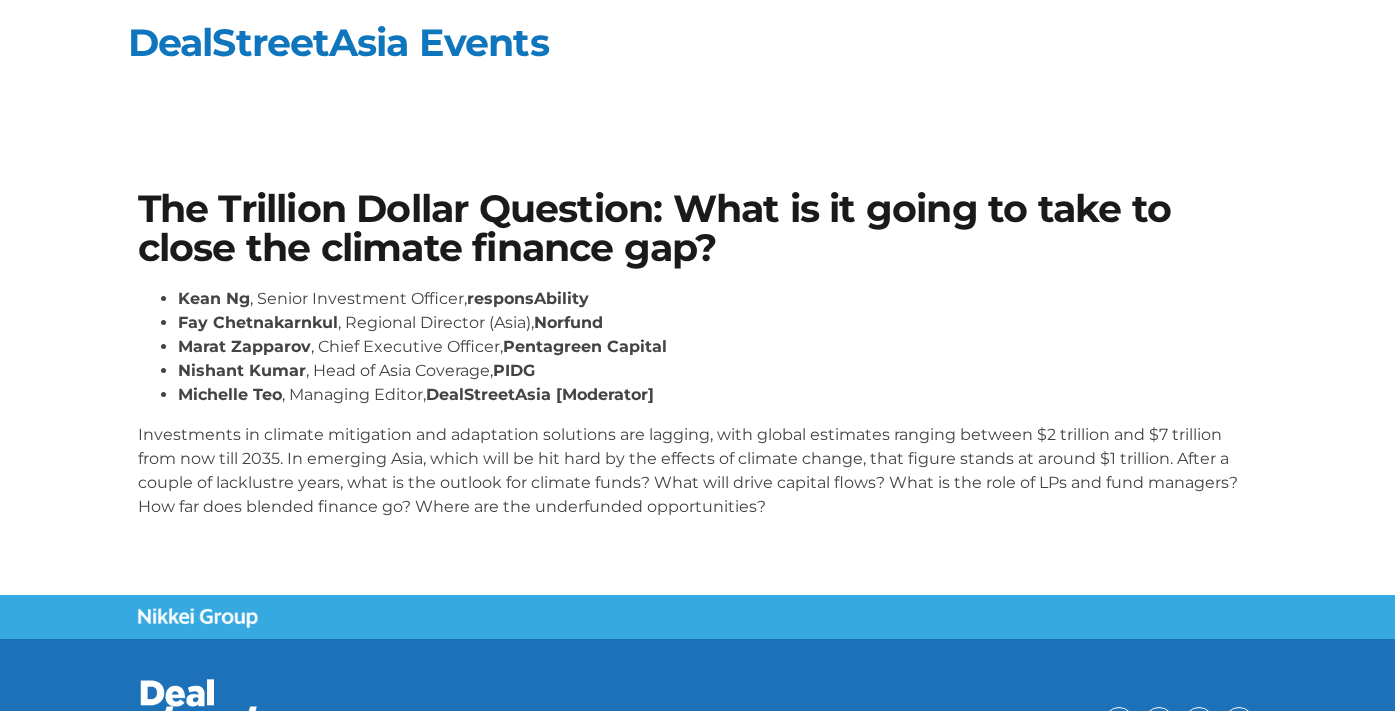 scroll, scrollTop: 0, scrollLeft: 1, axis: horizontal 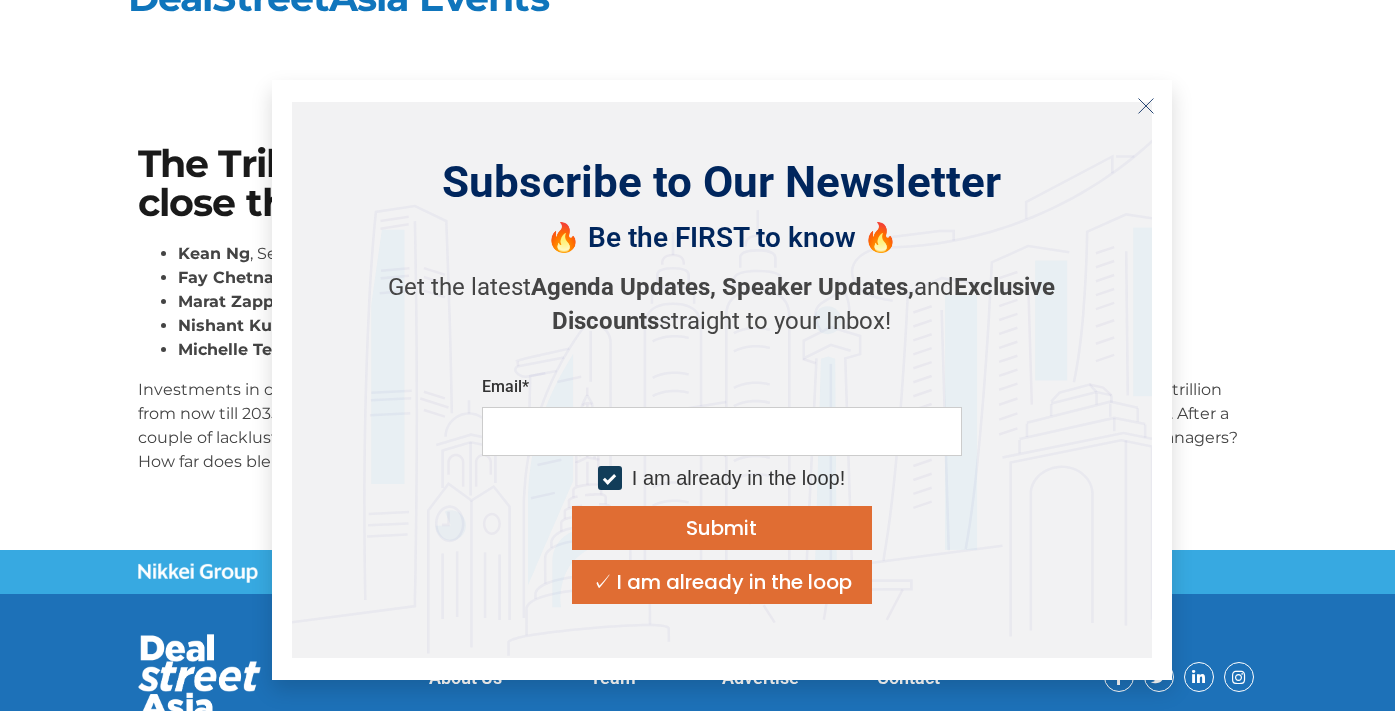 click 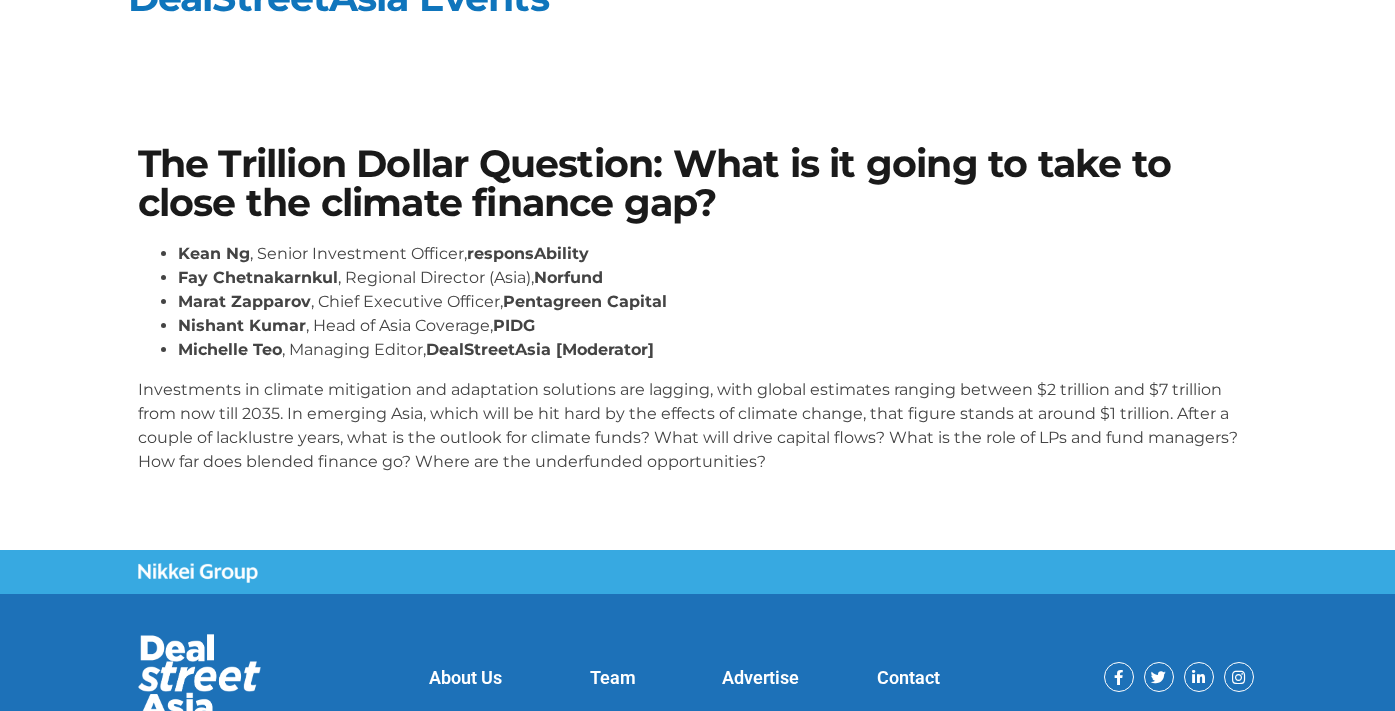 scroll, scrollTop: 55, scrollLeft: 0, axis: vertical 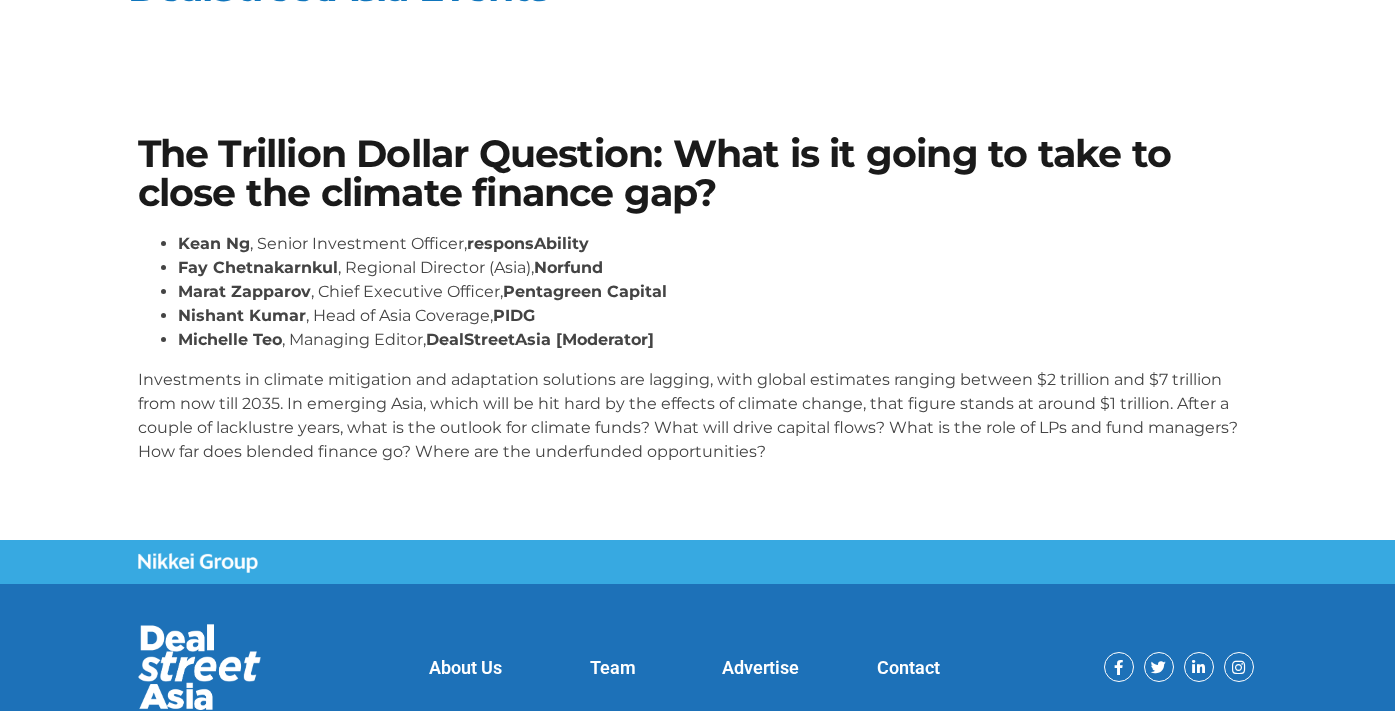click on "Investments in climate mitigation and adaptation solutions are lagging, with global estimates ranging between $2 trillion and $7 trillion from now till 2035. In emerging Asia, which will be hit hard by the effects of climate change, that figure stands at around $1 trillion. After a couple of lacklustre years, what is the outlook for climate funds? What will drive capital flows? What is the role of LPs and fund managers? How far does blended finance go? Where are the underfunded opportunities?" at bounding box center (698, 416) 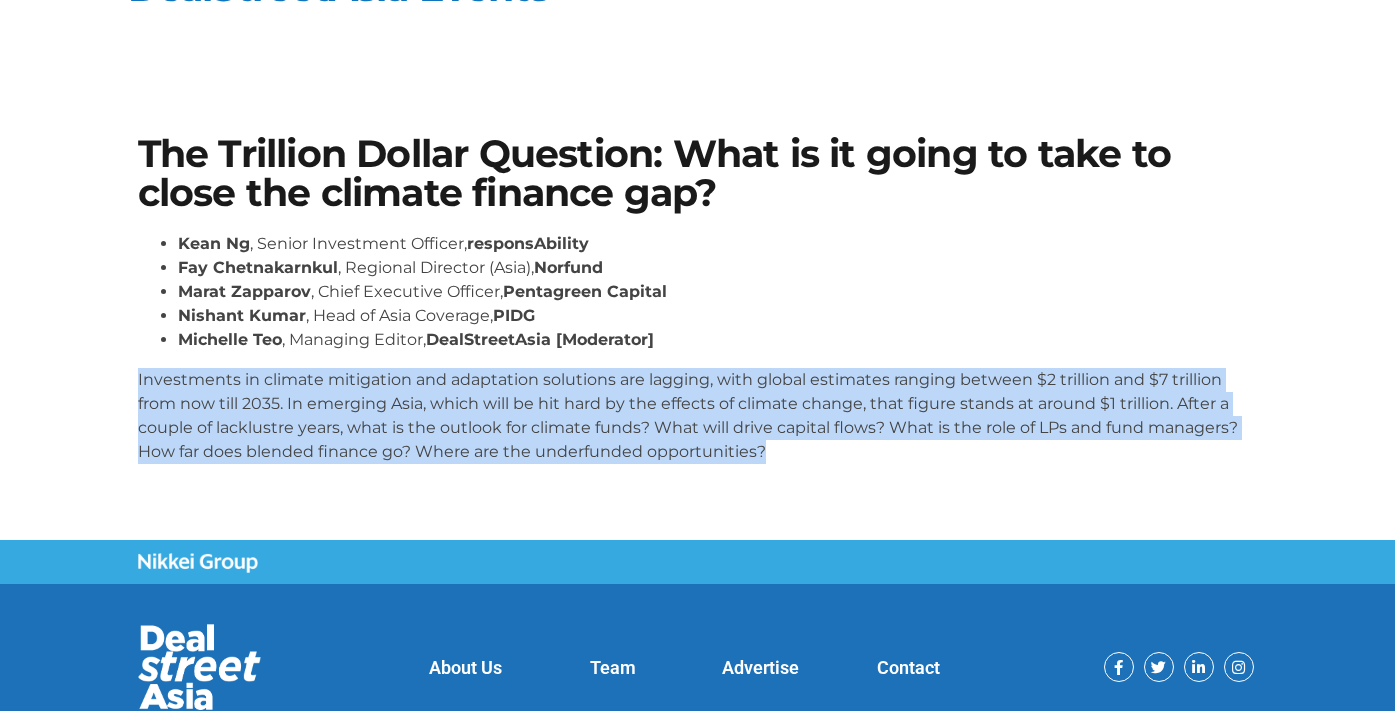 click on "Investments in climate mitigation and adaptation solutions are lagging, with global estimates ranging between $2 trillion and $7 trillion from now till 2035. In emerging Asia, which will be hit hard by the effects of climate change, that figure stands at around $1 trillion. After a couple of lacklustre years, what is the outlook for climate funds? What will drive capital flows? What is the role of LPs and fund managers? How far does blended finance go? Where are the underfunded opportunities?" at bounding box center [698, 416] 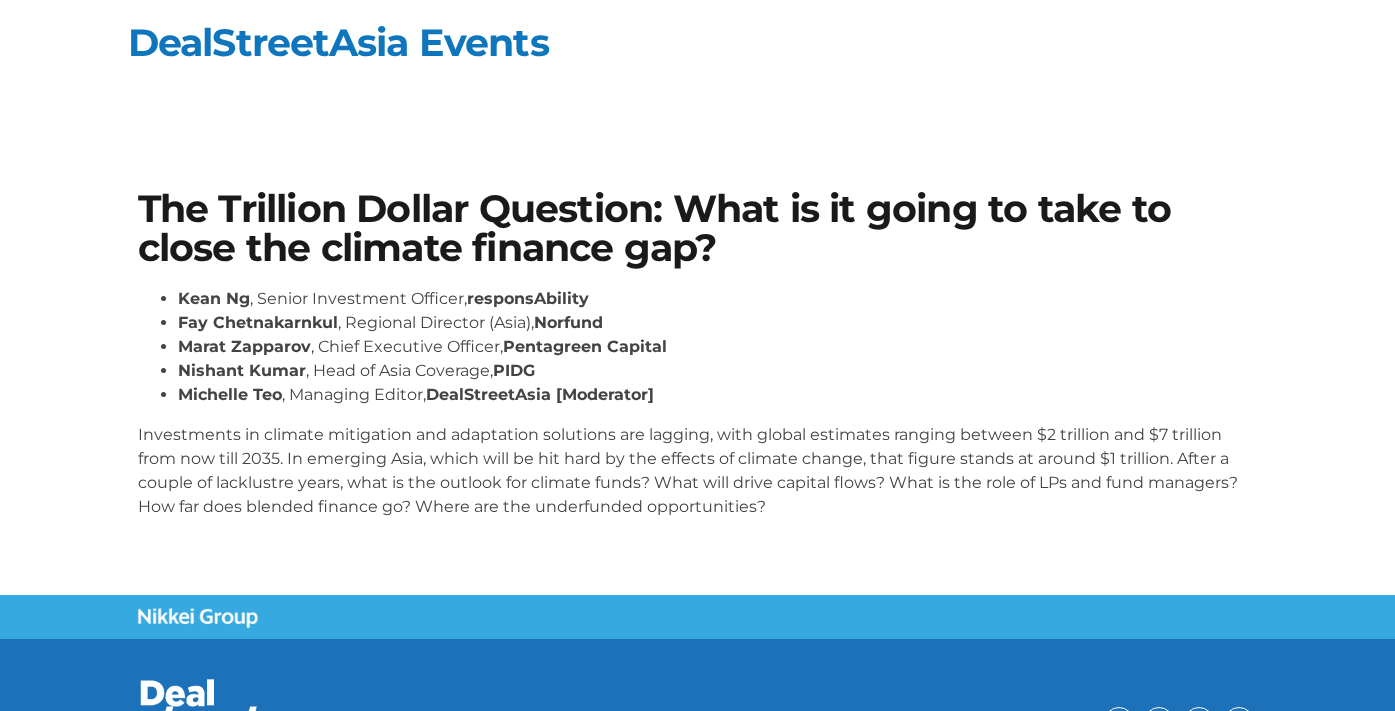 scroll, scrollTop: 0, scrollLeft: 0, axis: both 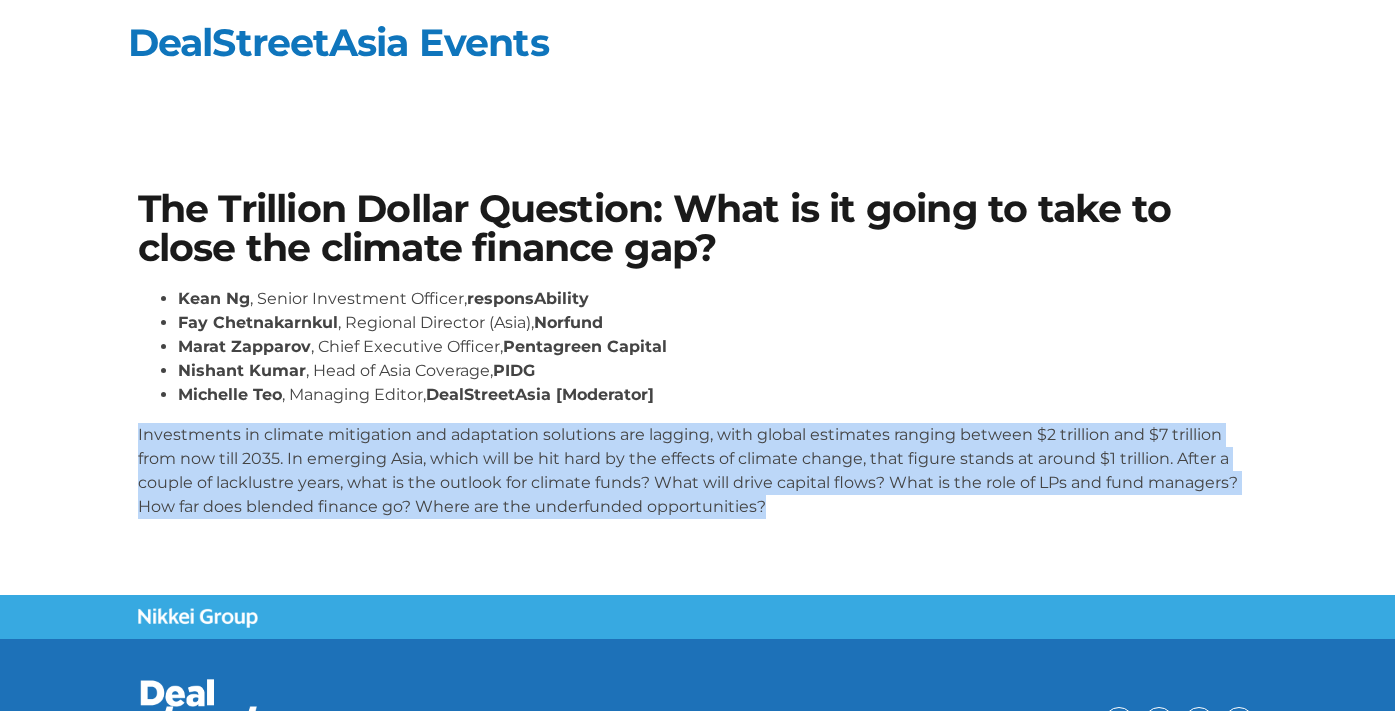 click on "Investments in climate mitigation and adaptation solutions are lagging, with global estimates ranging between $2 trillion and $7 trillion from now till 2035. In emerging Asia, which will be hit hard by the effects of climate change, that figure stands at around $1 trillion. After a couple of lacklustre years, what is the outlook for climate funds? What will drive capital flows? What is the role of LPs and fund managers? How far does blended finance go? Where are the underfunded opportunities?" at bounding box center [698, 471] 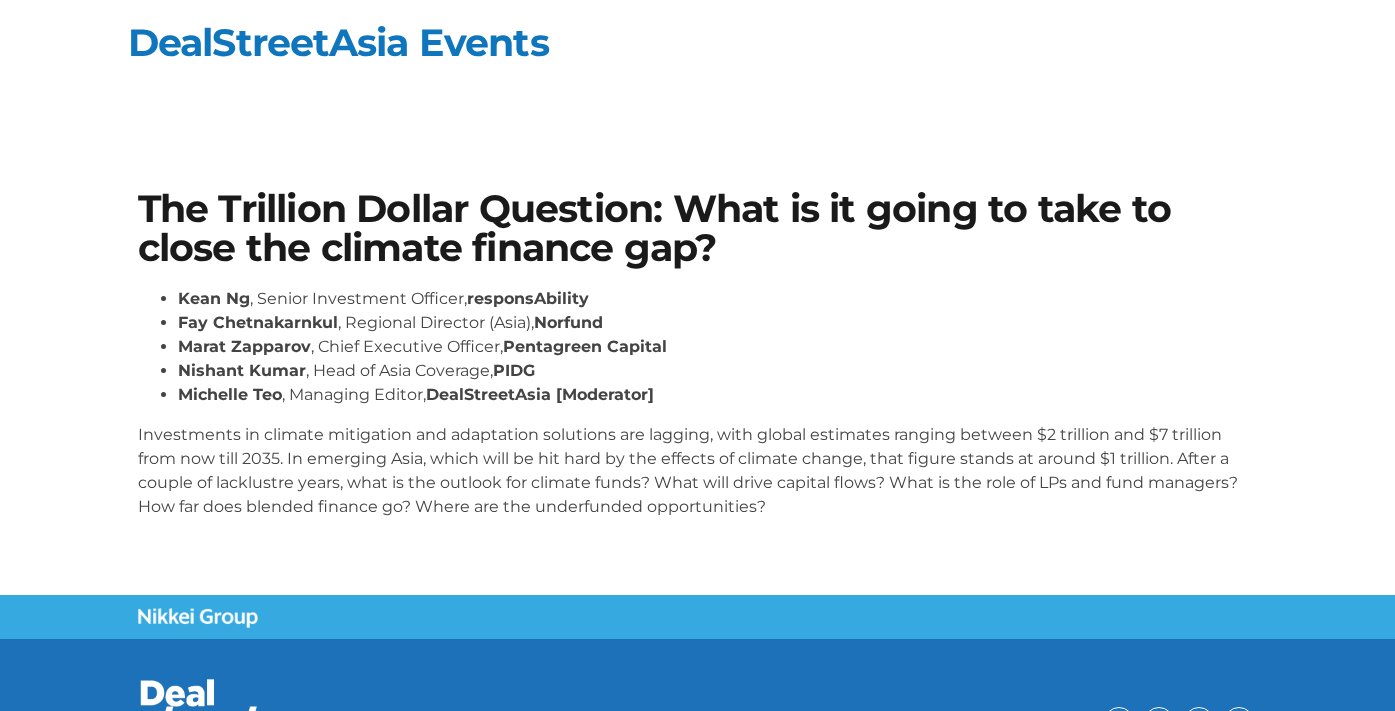 click on "Investments in climate mitigation and adaptation solutions are lagging, with global estimates ranging between $2 trillion and $7 trillion from now till 2035. In emerging Asia, which will be hit hard by the effects of climate change, that figure stands at around $1 trillion. After a couple of lacklustre years, what is the outlook for climate funds? What will drive capital flows? What is the role of LPs and fund managers? How far does blended finance go? Where are the underfunded opportunities?" at bounding box center [698, 471] 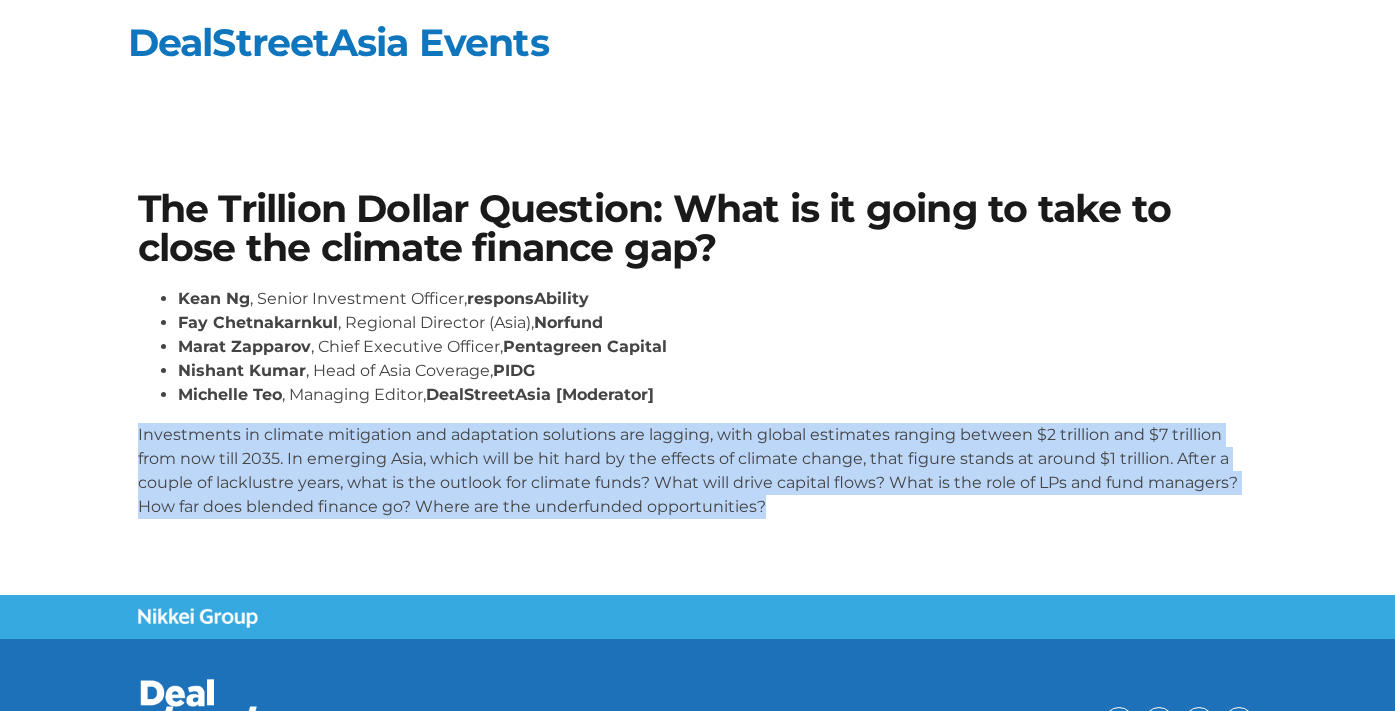 click on "Investments in climate mitigation and adaptation solutions are lagging, with global estimates ranging between $2 trillion and $7 trillion from now till 2035. In emerging Asia, which will be hit hard by the effects of climate change, that figure stands at around $1 trillion. After a couple of lacklustre years, what is the outlook for climate funds? What will drive capital flows? What is the role of LPs and fund managers? How far does blended finance go? Where are the underfunded opportunities?" at bounding box center (698, 471) 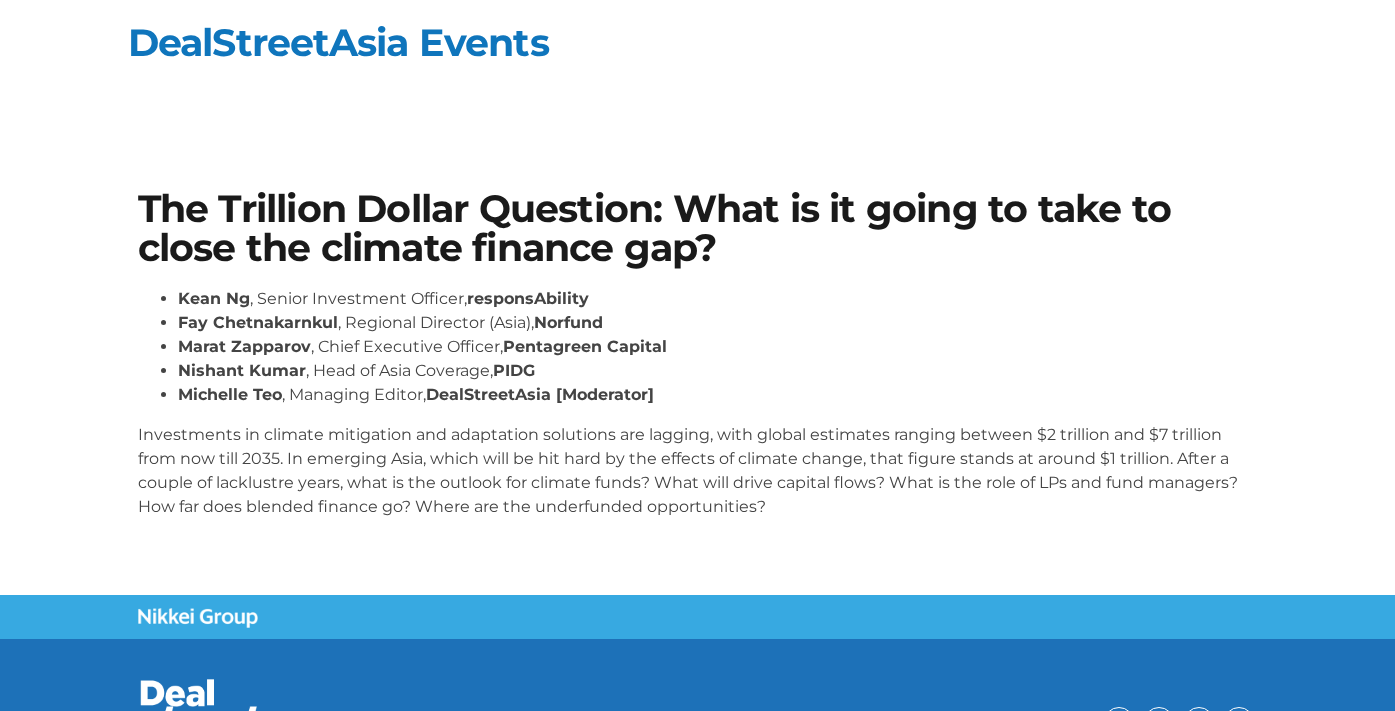 click on "Investments in climate mitigation and adaptation solutions are lagging, with global estimates ranging between $2 trillion and $7 trillion from now till 2035. In emerging Asia, which will be hit hard by the effects of climate change, that figure stands at around $1 trillion. After a couple of lacklustre years, what is the outlook for climate funds? What will drive capital flows? What is the role of LPs and fund managers? How far does blended finance go? Where are the underfunded opportunities?" at bounding box center [698, 471] 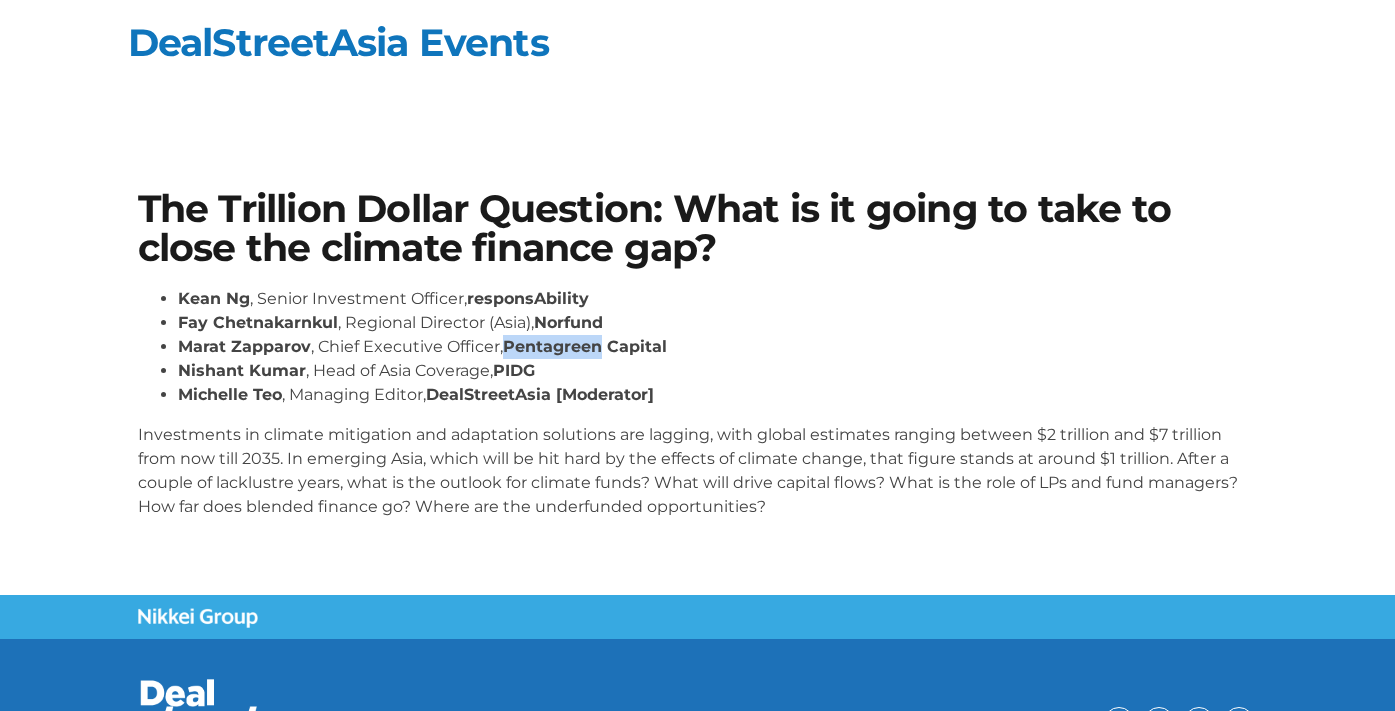 click on "Pentagreen Capital" at bounding box center [585, 346] 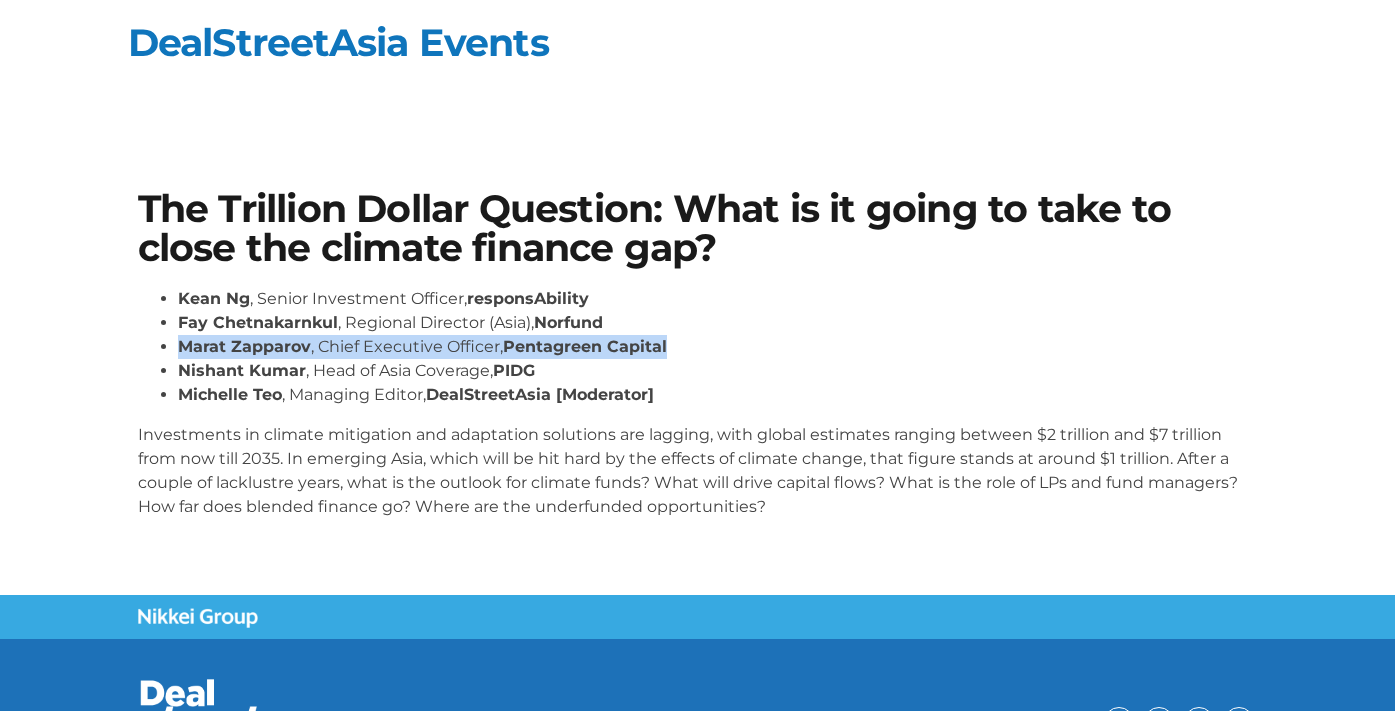 click on "Pentagreen Capital" at bounding box center [585, 346] 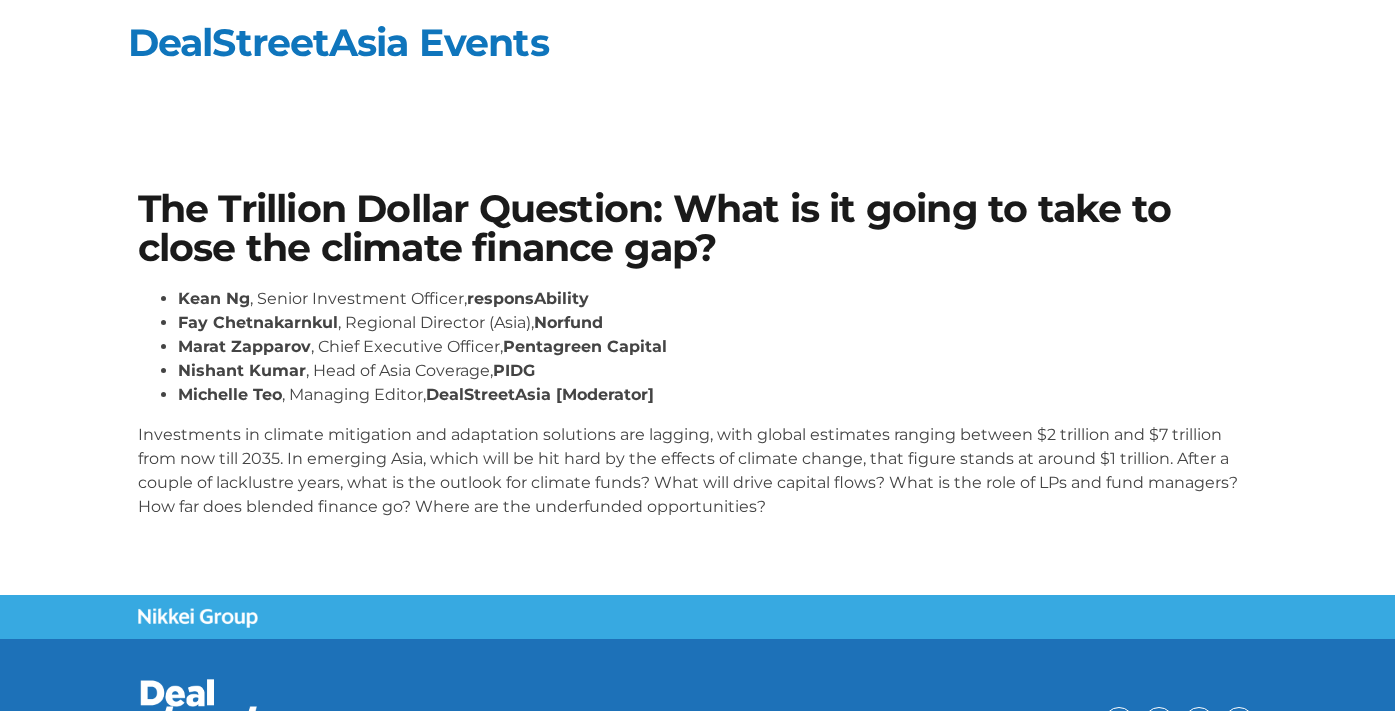 click on "responsAbility" at bounding box center (528, 298) 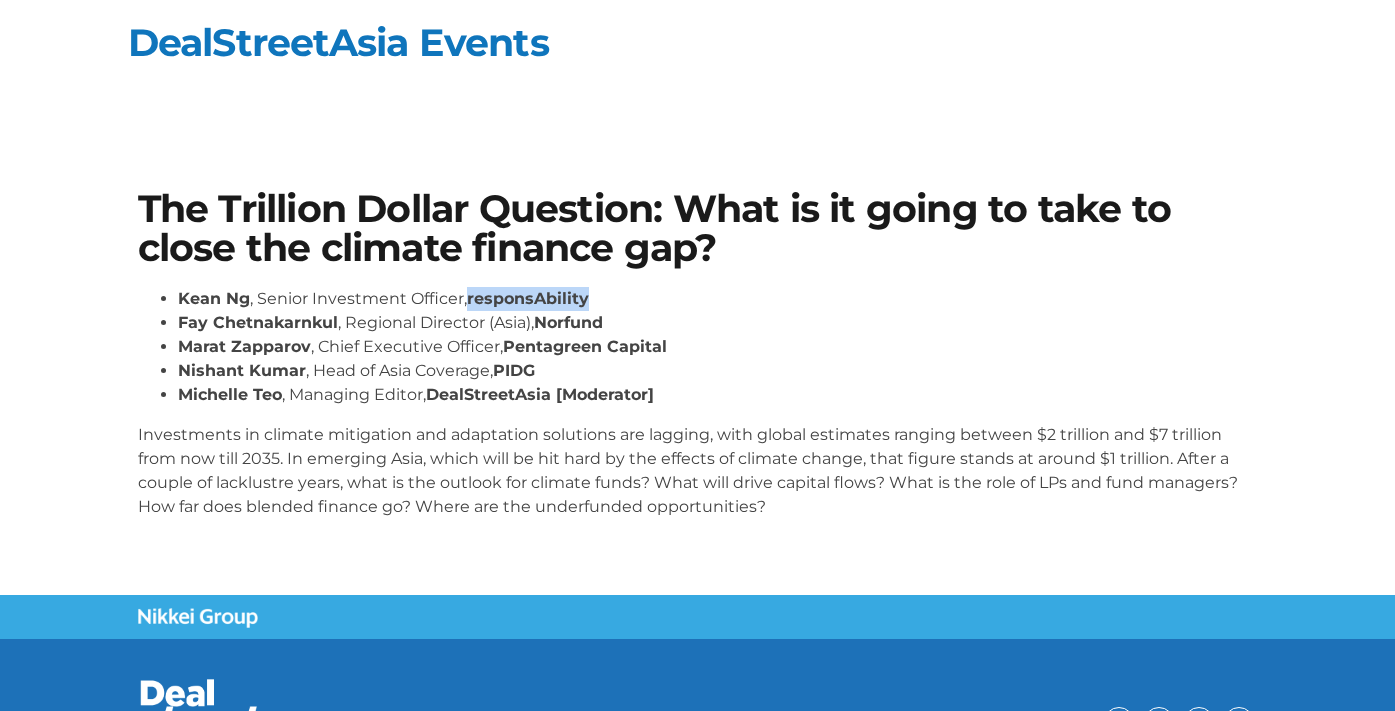 click on "responsAbility" at bounding box center [528, 298] 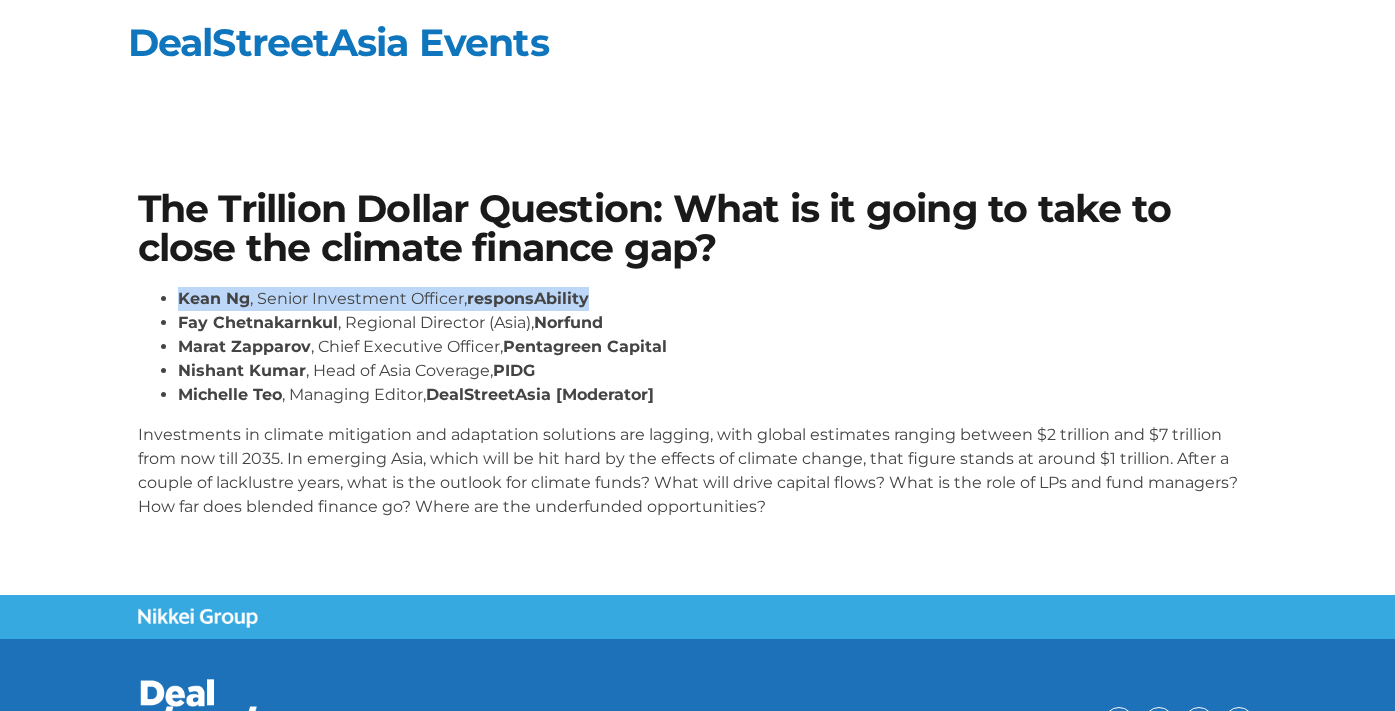 click on "responsAbility" at bounding box center (528, 298) 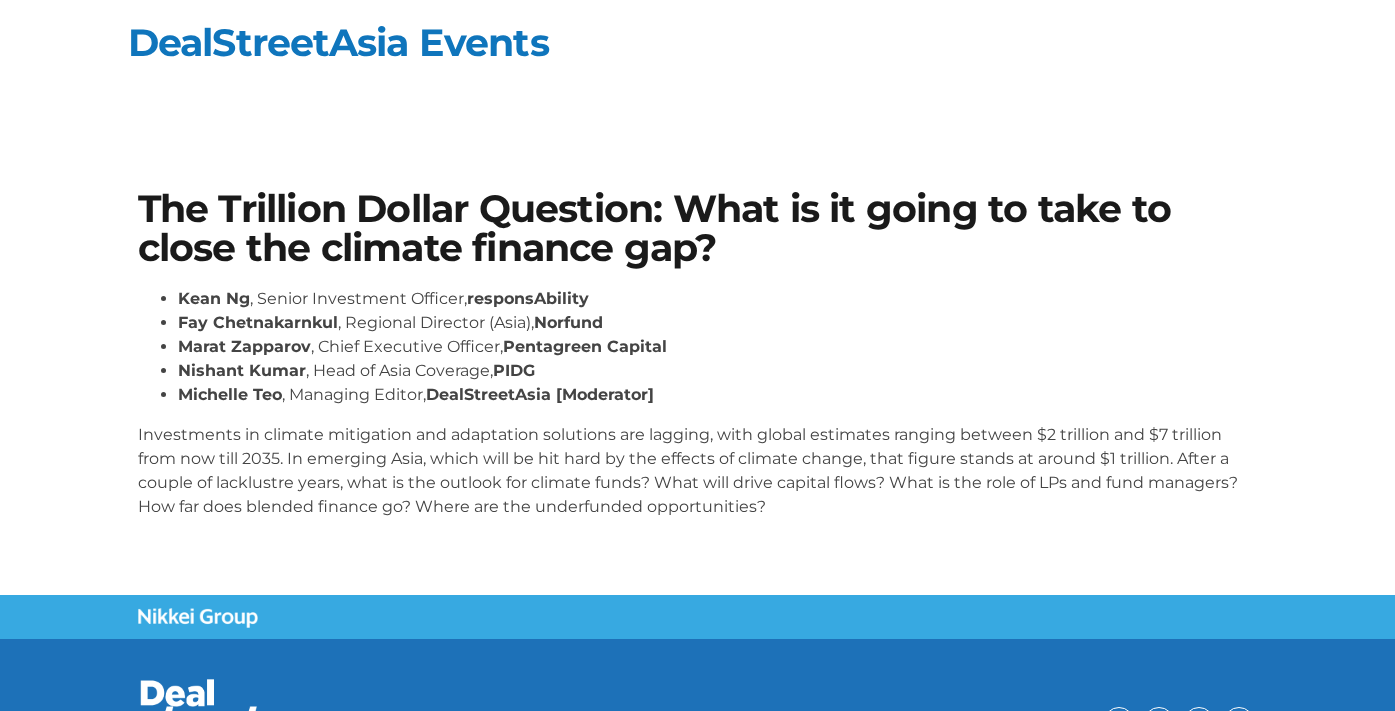 click on "[FIRST] [LAST] , Chief Executive Officer, Pentagreen Capital" at bounding box center (718, 347) 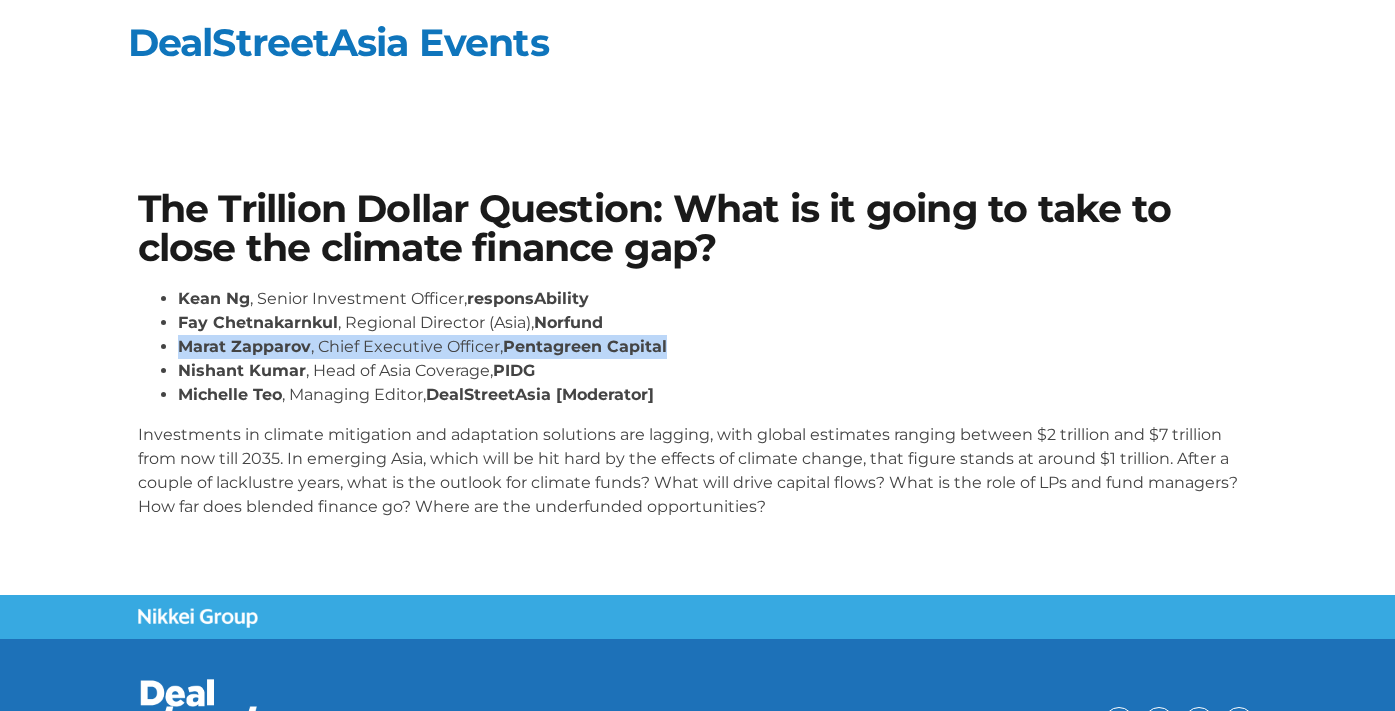 click on "Marat Zapparov , Chief Executive Officer,  Pentagreen Capital" at bounding box center (718, 347) 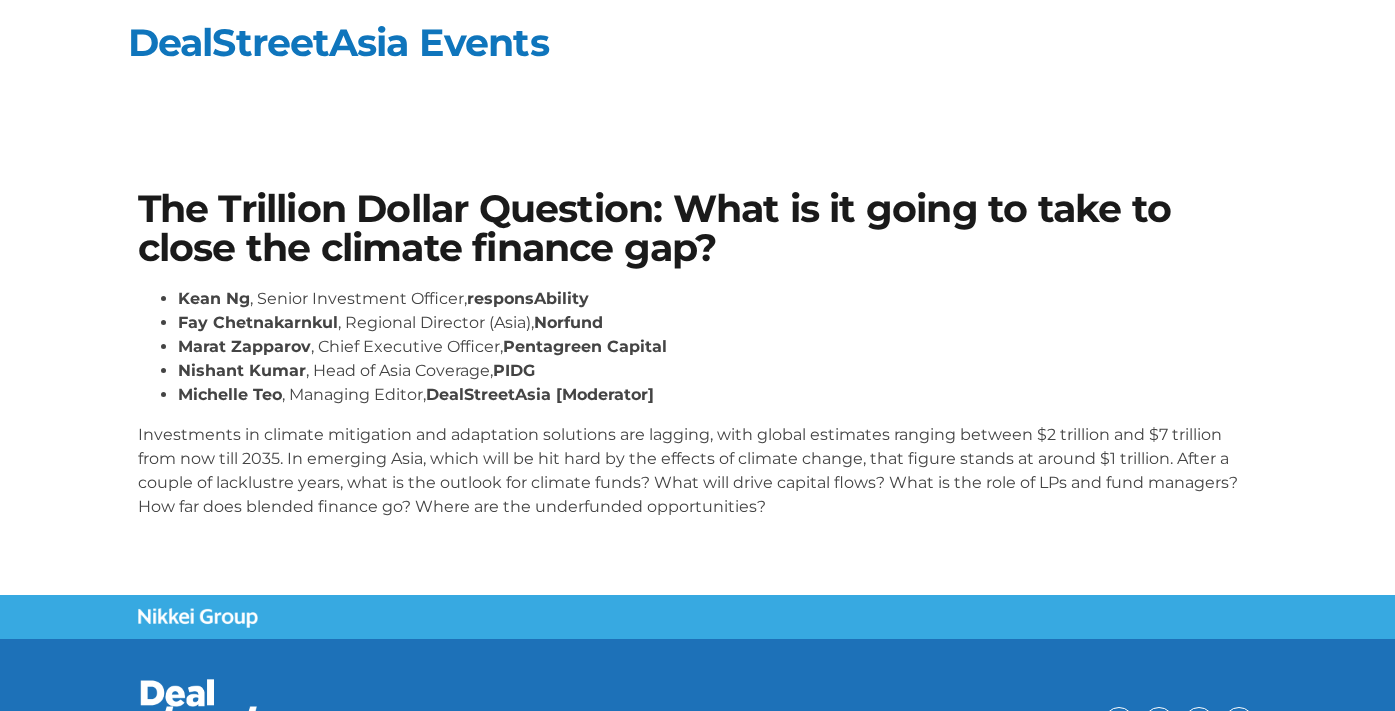 click on "PIDG" at bounding box center (514, 370) 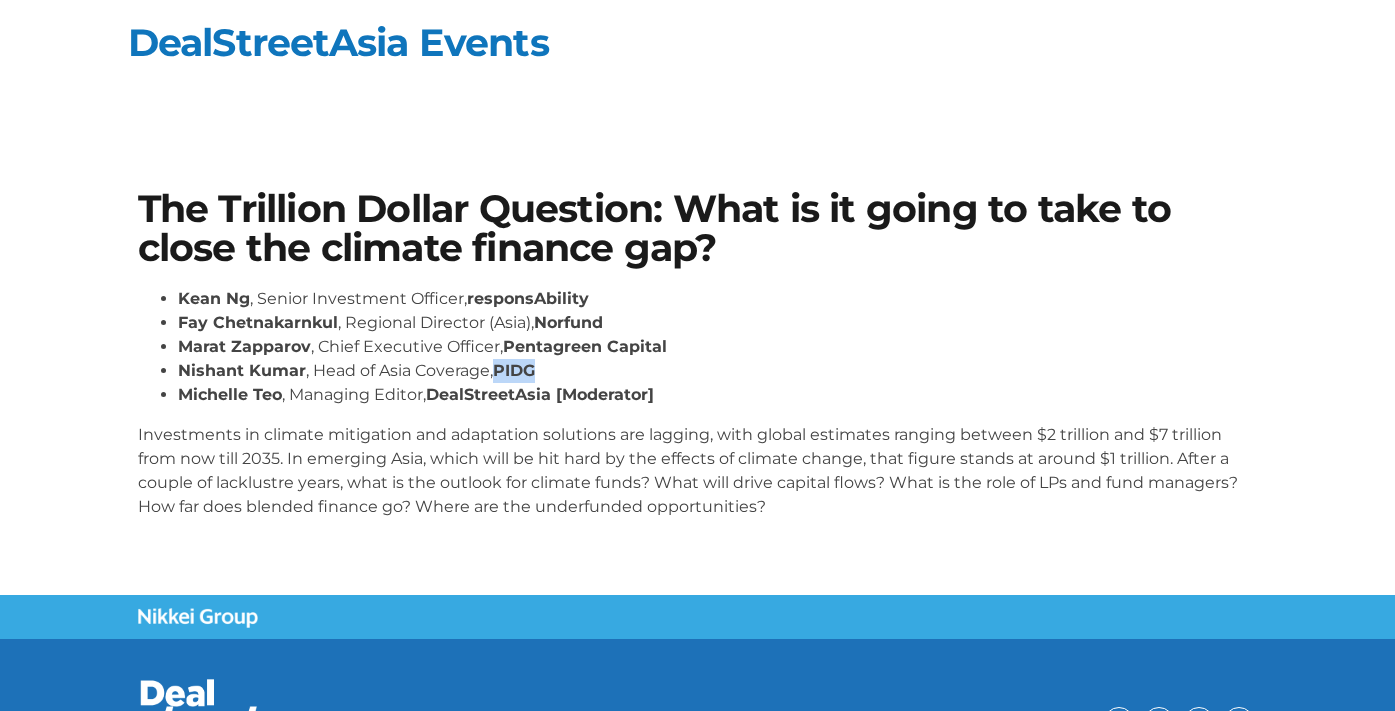 click on "PIDG" at bounding box center (514, 370) 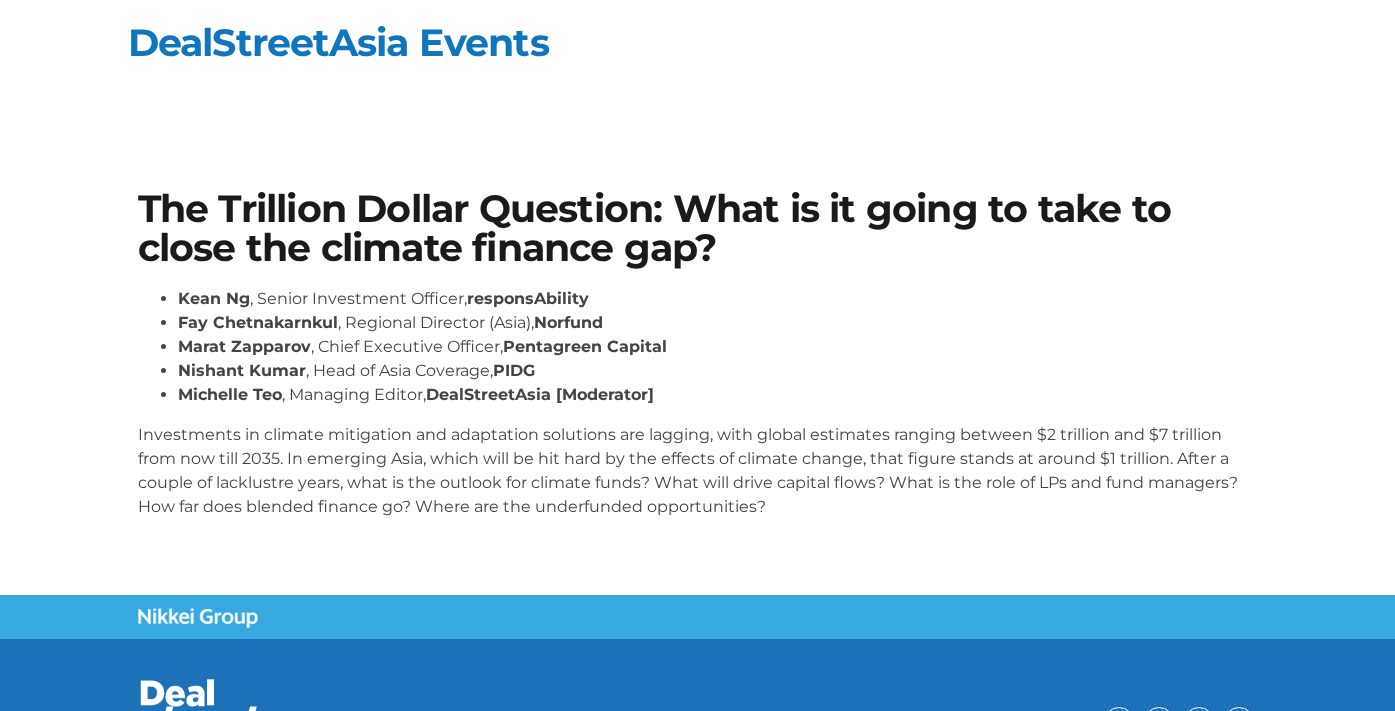 click on "Norfund" at bounding box center (568, 322) 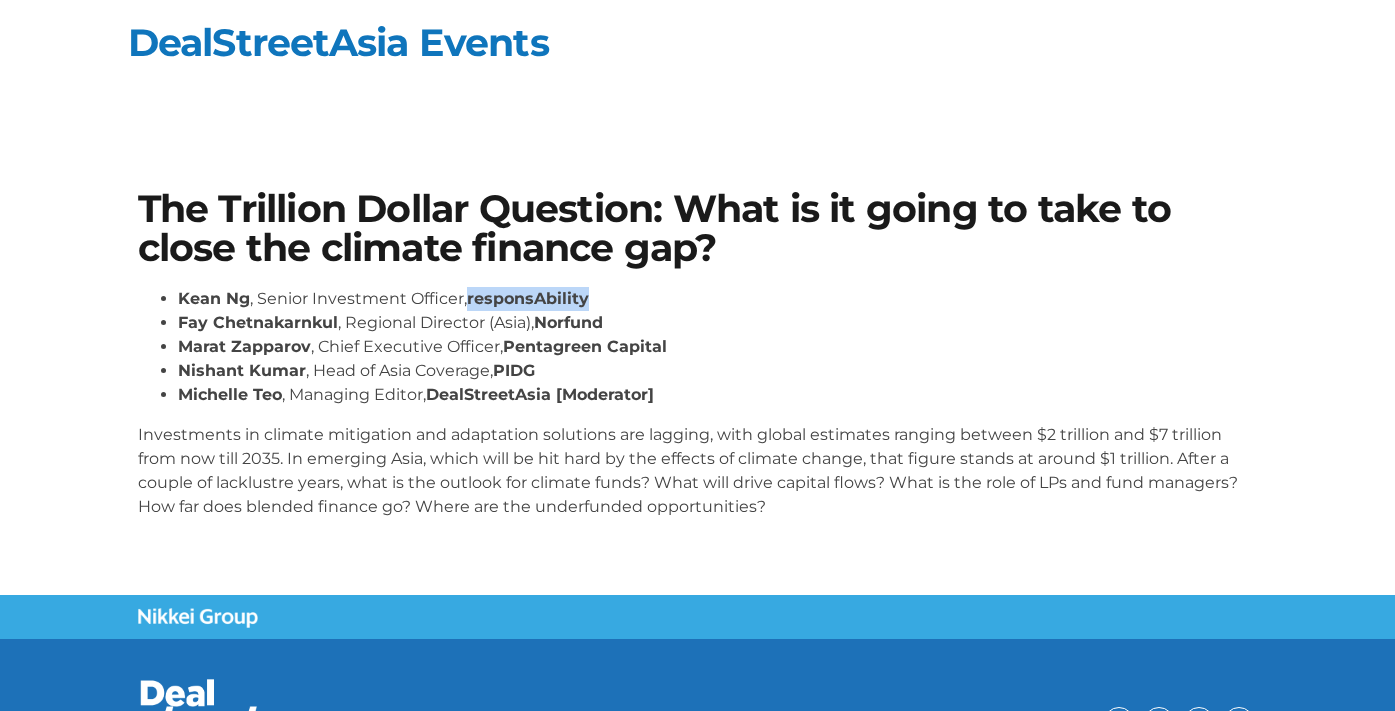 click on "responsAbility" at bounding box center (528, 298) 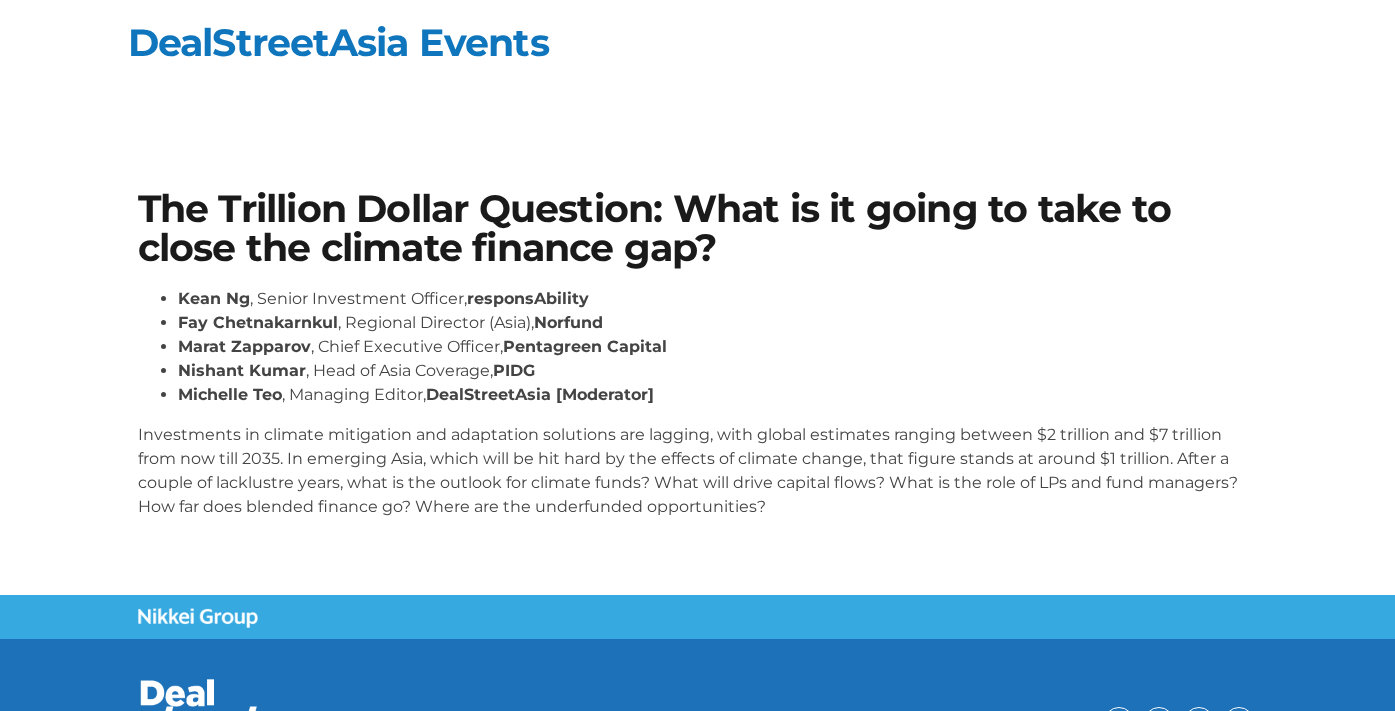 click on "DealStreetAsia [Moderator]" at bounding box center [540, 394] 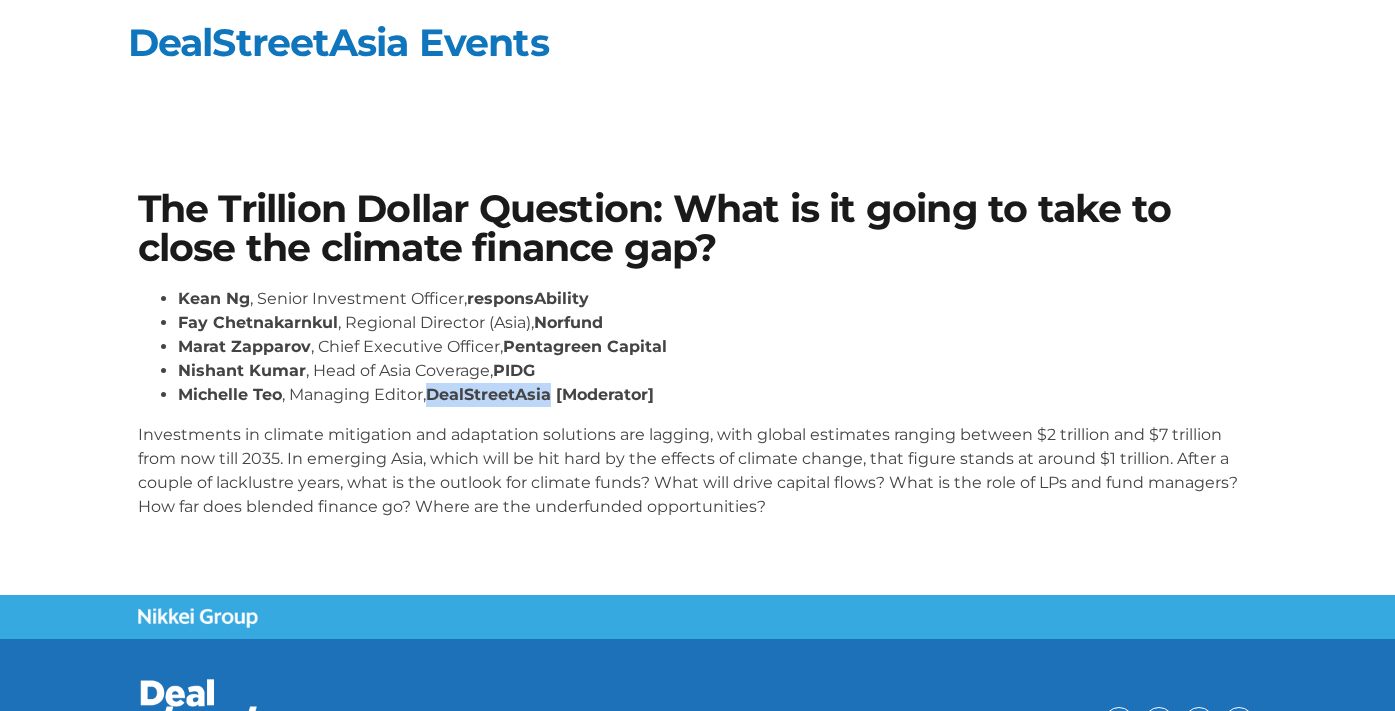 click on "DealStreetAsia [Moderator]" at bounding box center [540, 394] 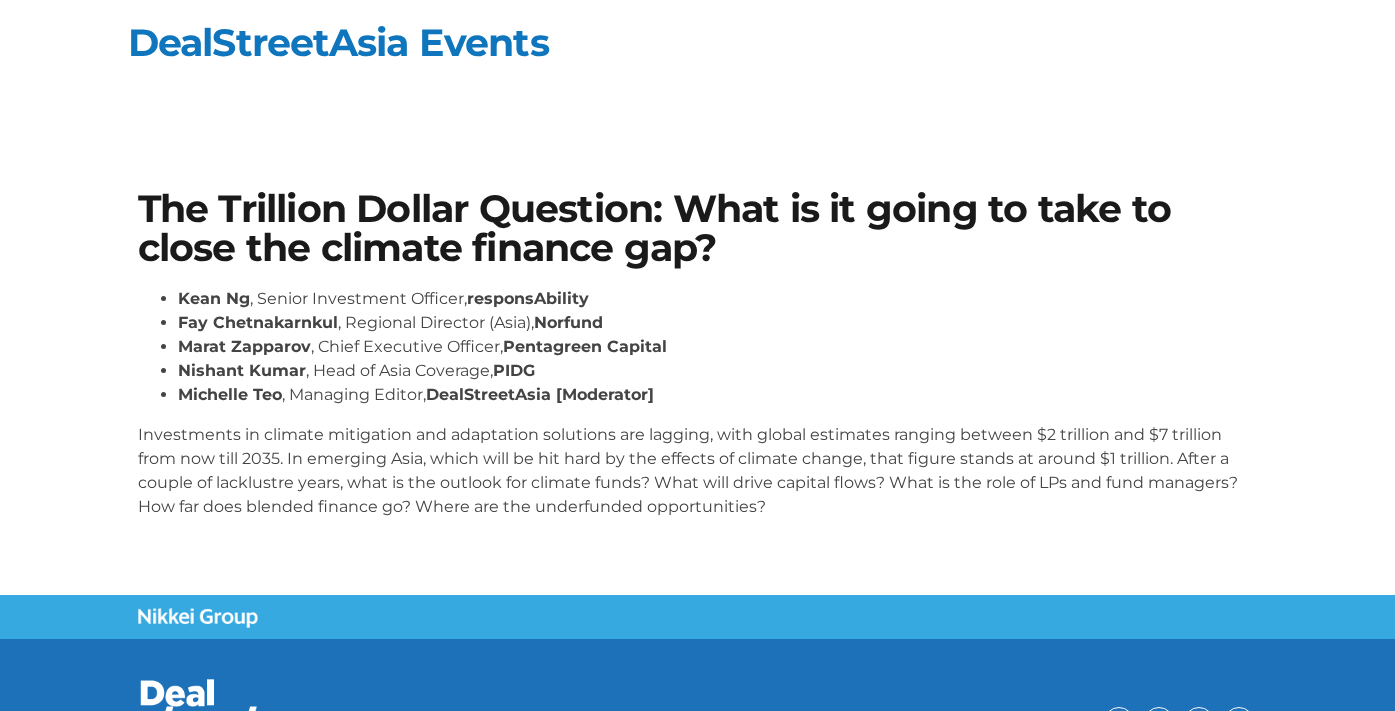 click on "responsAbility" at bounding box center [528, 298] 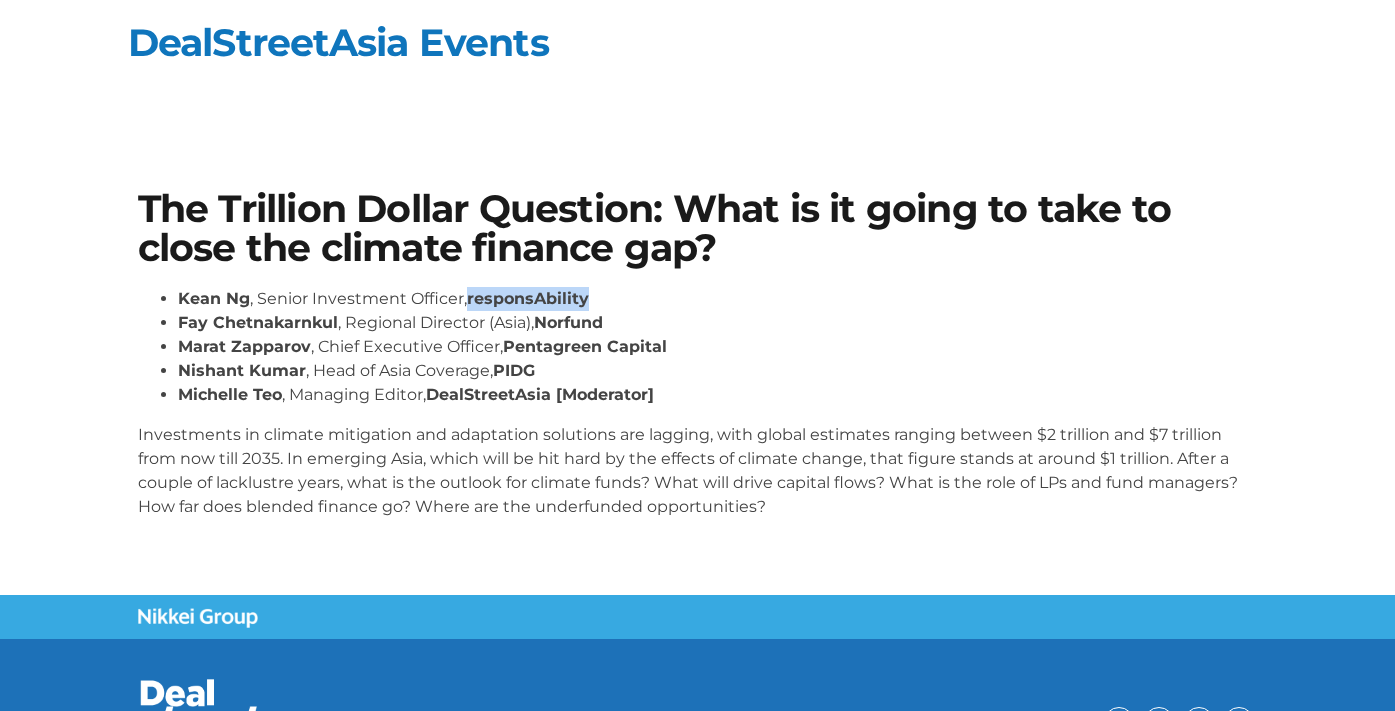 click on "responsAbility" at bounding box center [528, 298] 